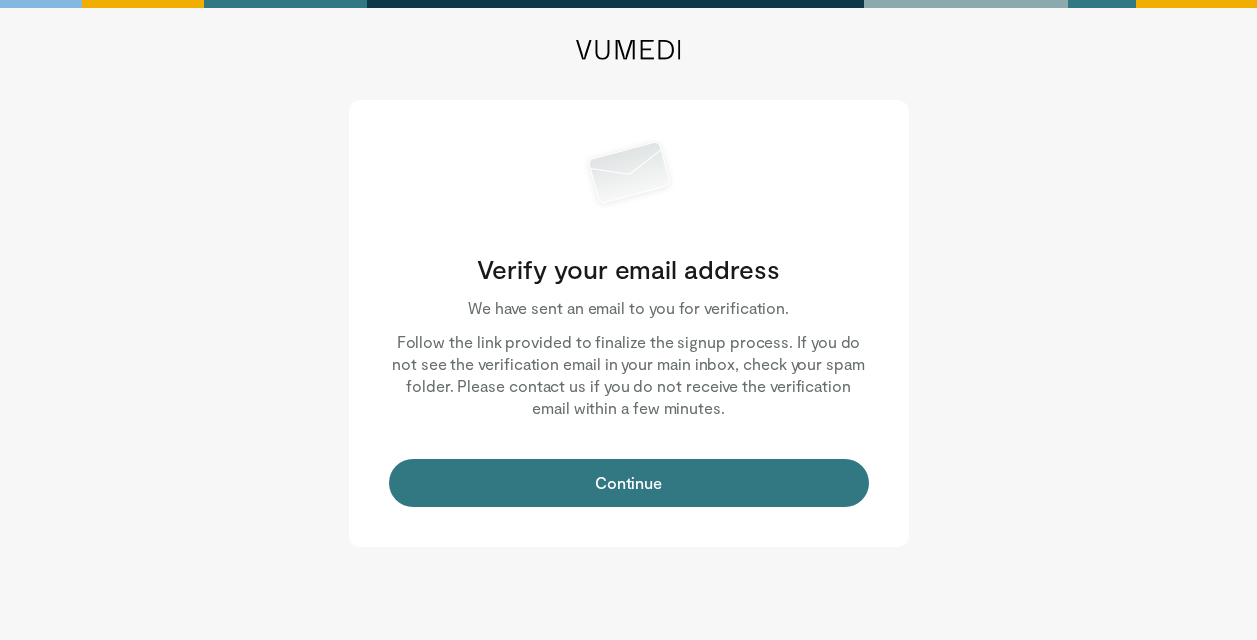 scroll, scrollTop: 0, scrollLeft: 0, axis: both 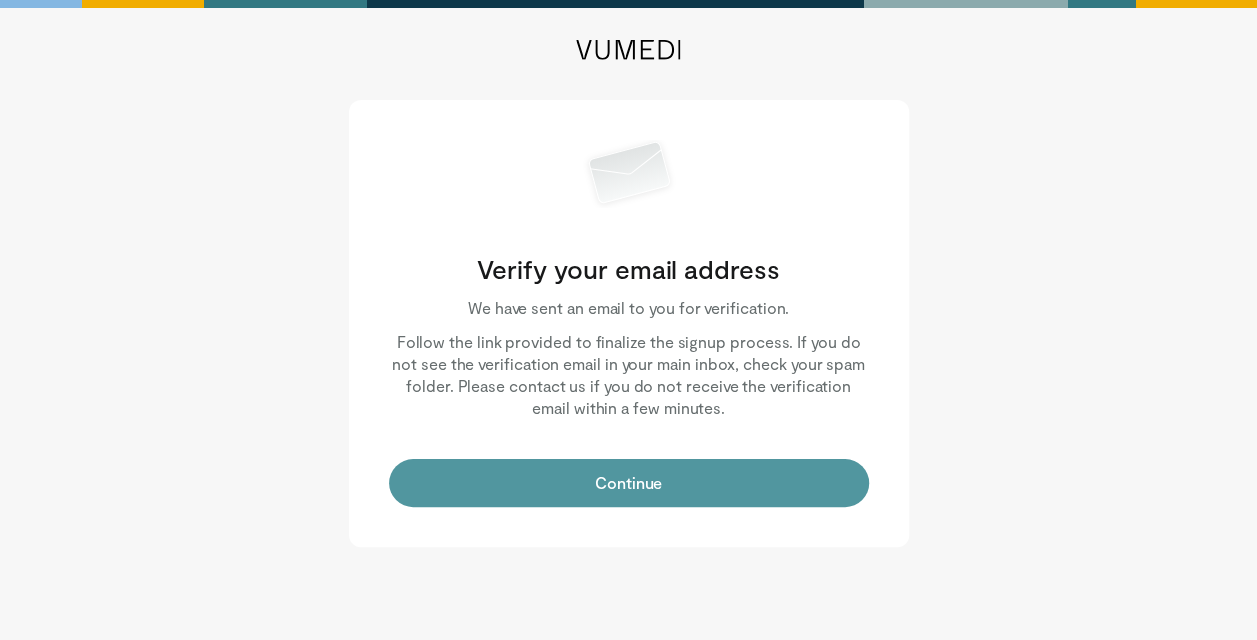 drag, startPoint x: 0, startPoint y: 0, endPoint x: 553, endPoint y: 488, distance: 737.5317 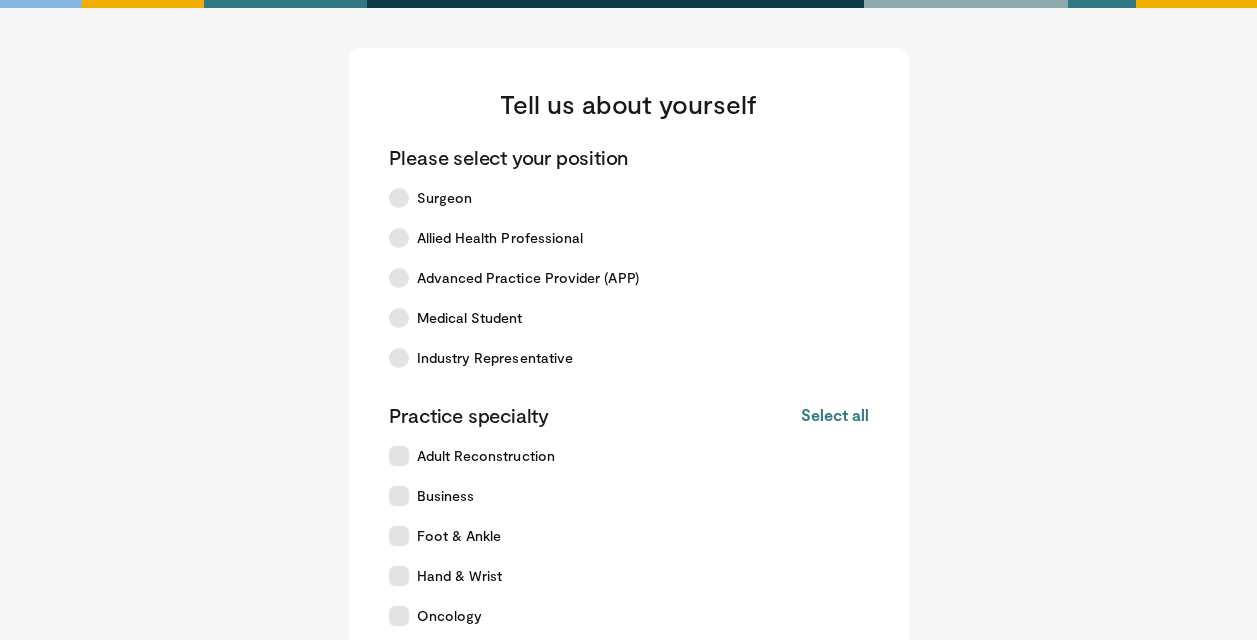 scroll, scrollTop: 0, scrollLeft: 0, axis: both 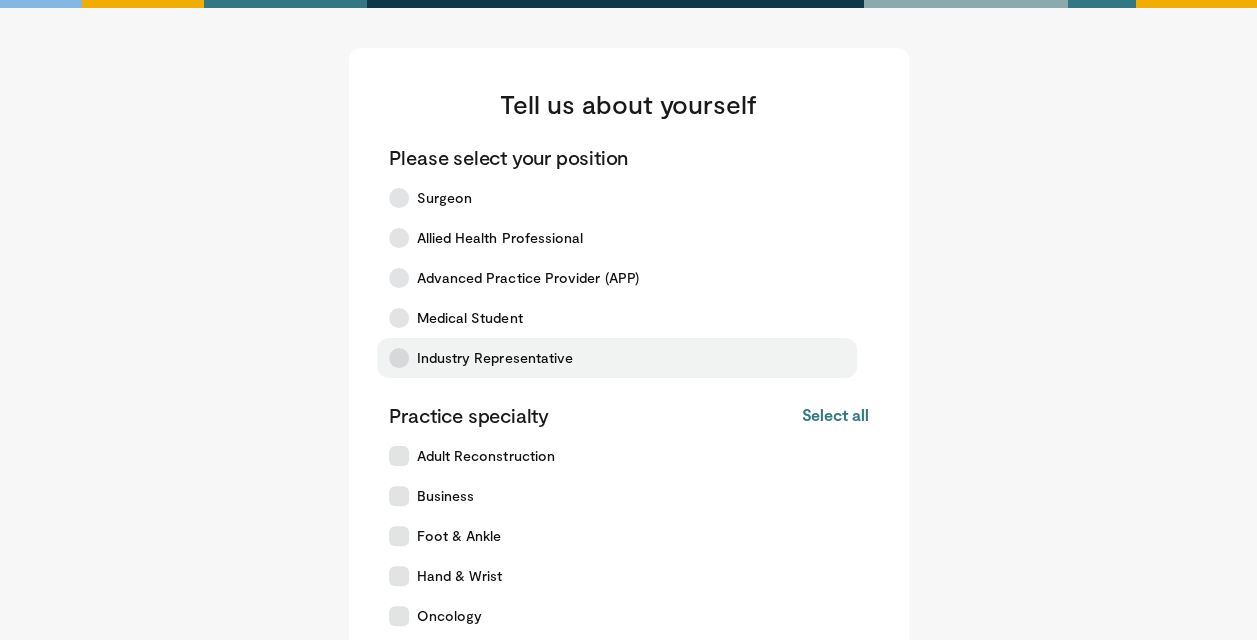 click on "Industry Representative" at bounding box center (495, 358) 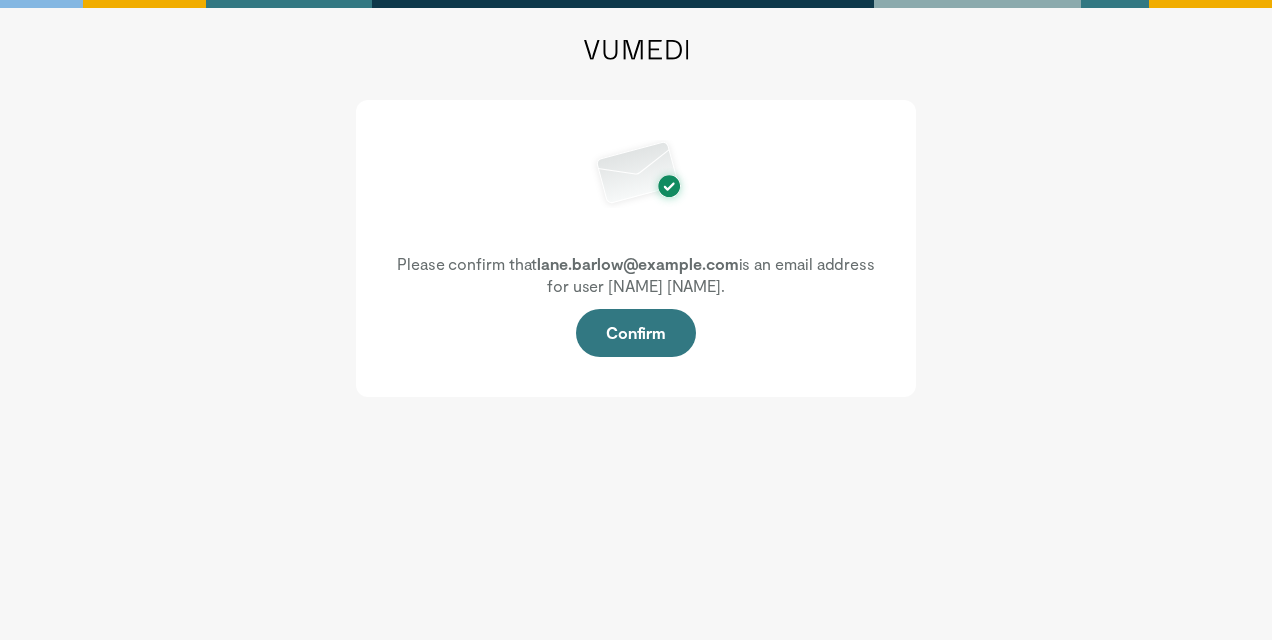 scroll, scrollTop: 0, scrollLeft: 0, axis: both 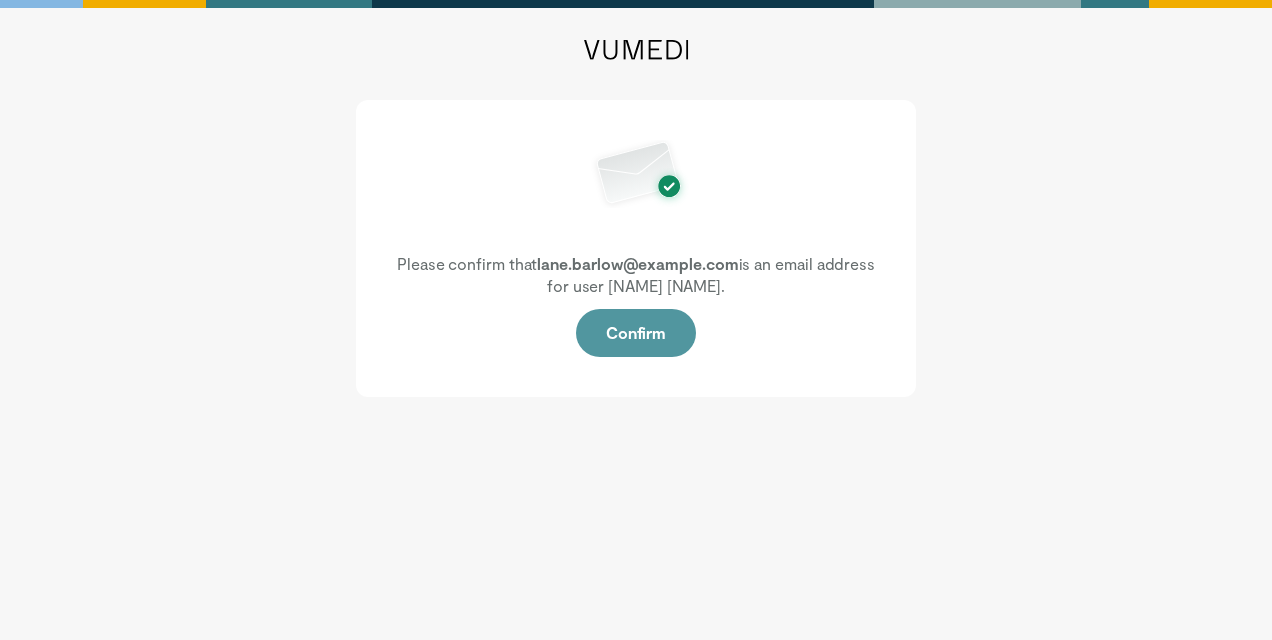 click on "Confirm" at bounding box center (636, 333) 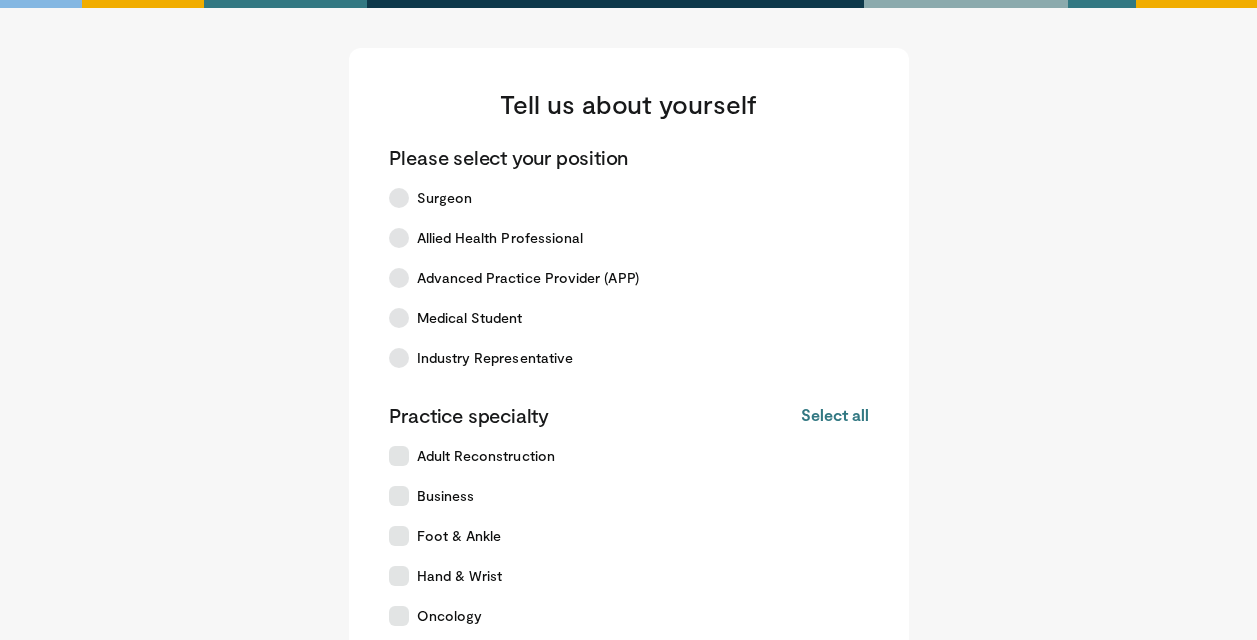 scroll, scrollTop: 0, scrollLeft: 0, axis: both 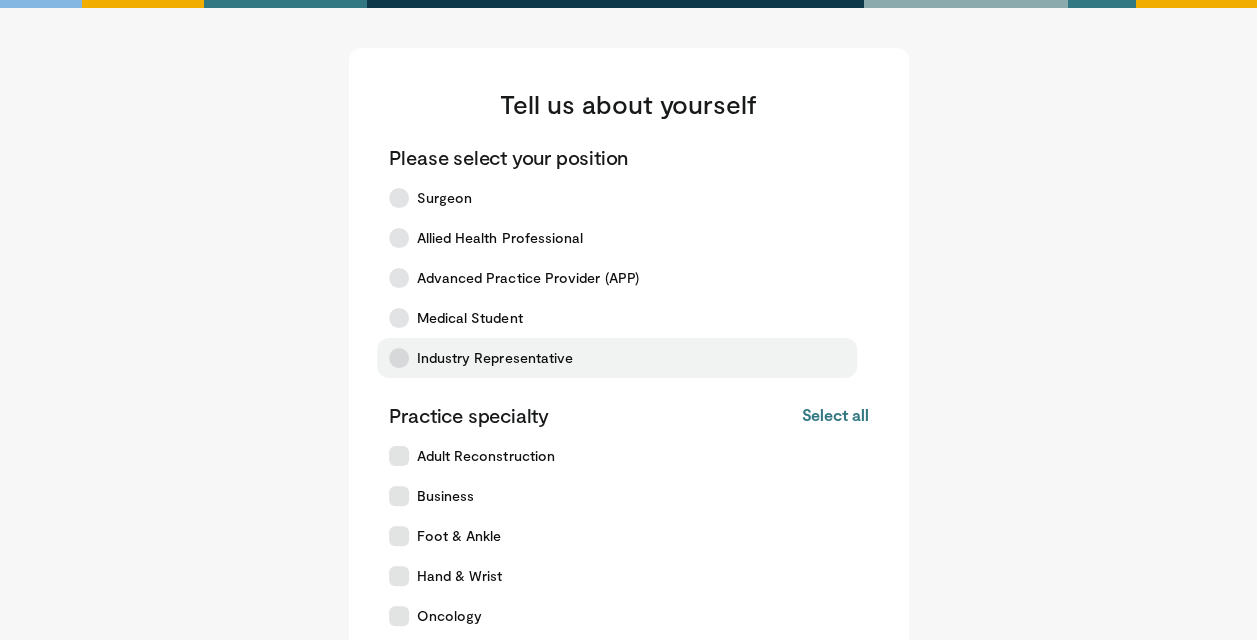 click on "Industry Representative" at bounding box center [495, 358] 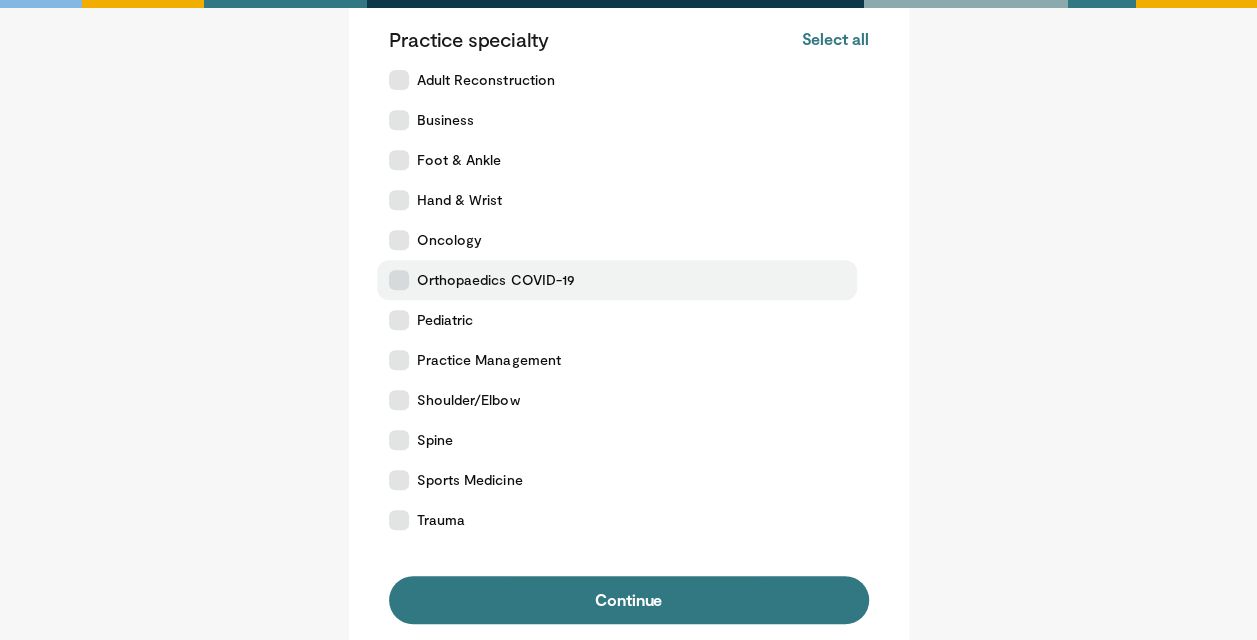 scroll, scrollTop: 377, scrollLeft: 0, axis: vertical 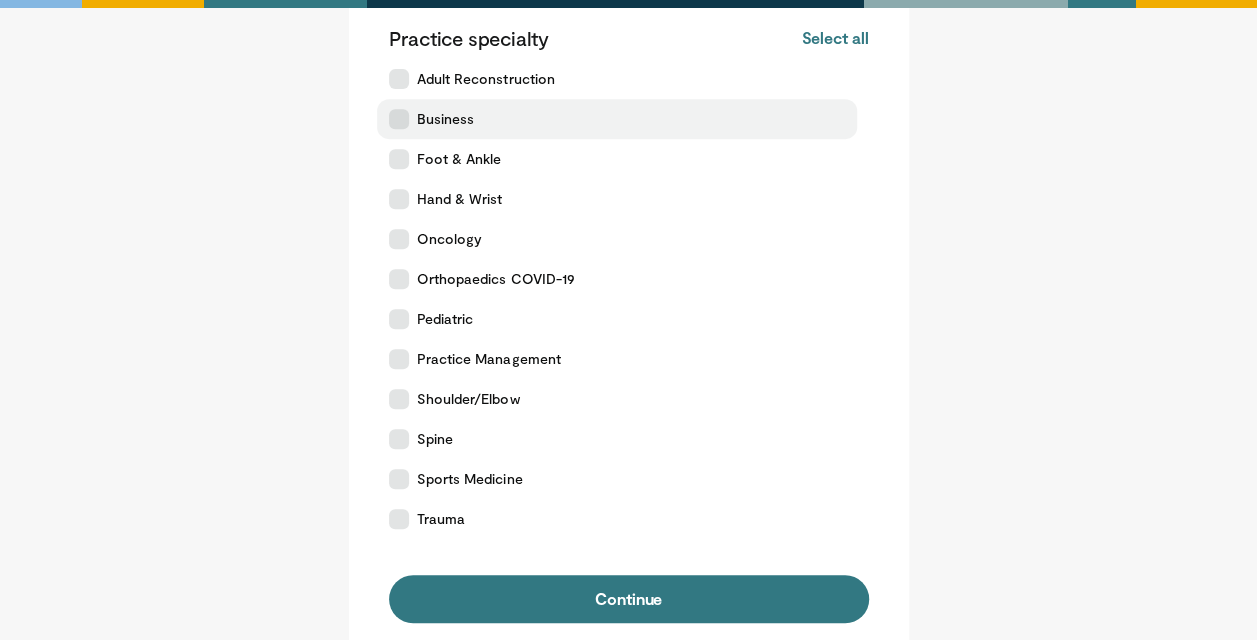 click at bounding box center (399, 119) 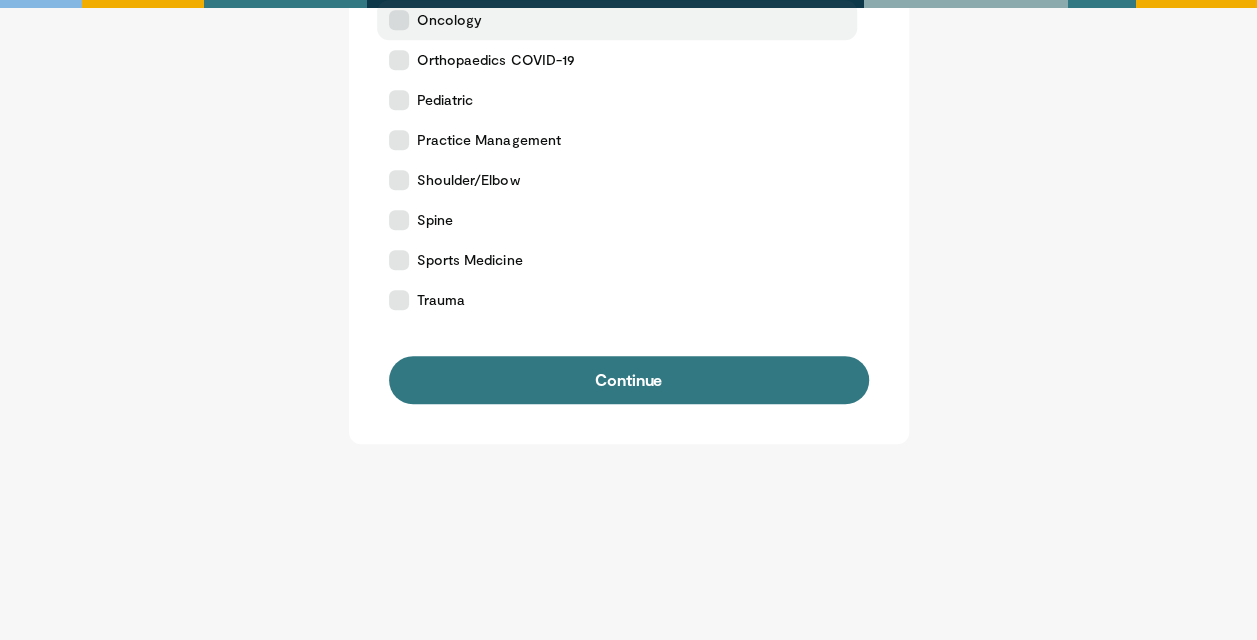 scroll, scrollTop: 598, scrollLeft: 0, axis: vertical 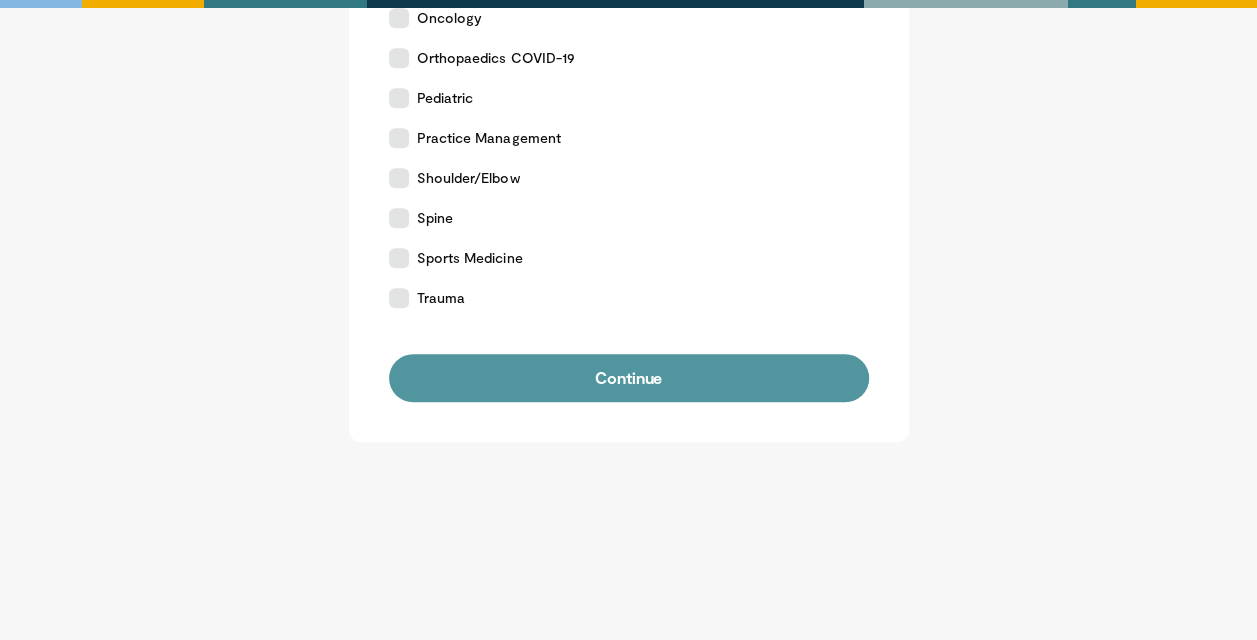 click on "Continue" at bounding box center [629, 378] 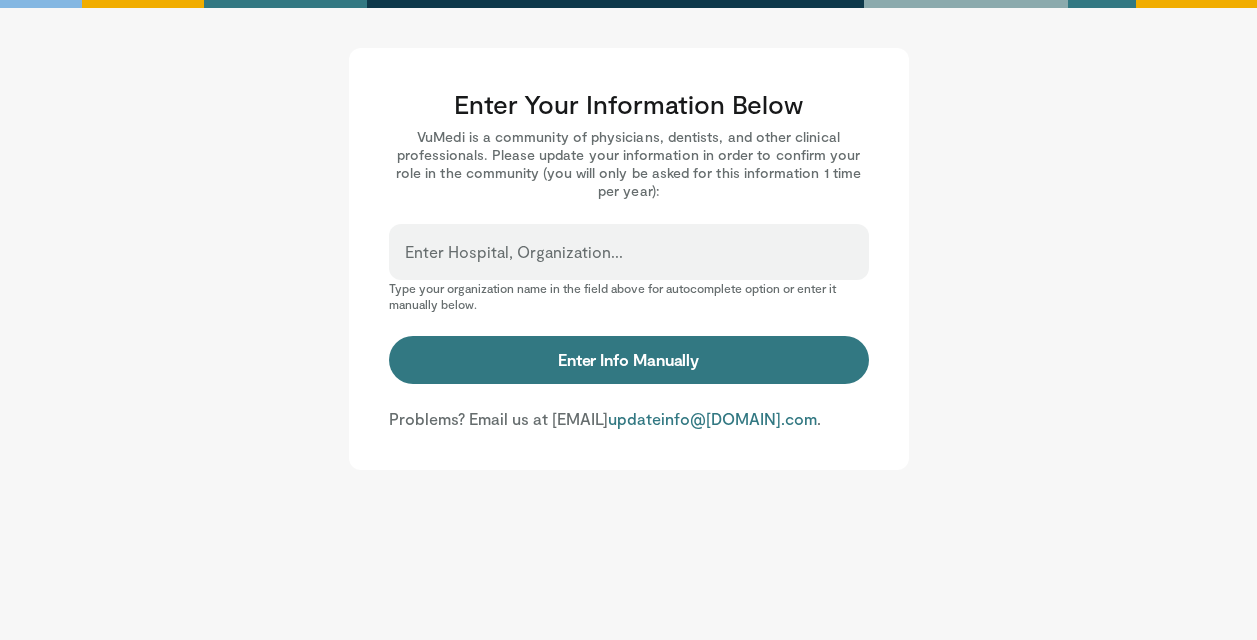 scroll, scrollTop: 0, scrollLeft: 0, axis: both 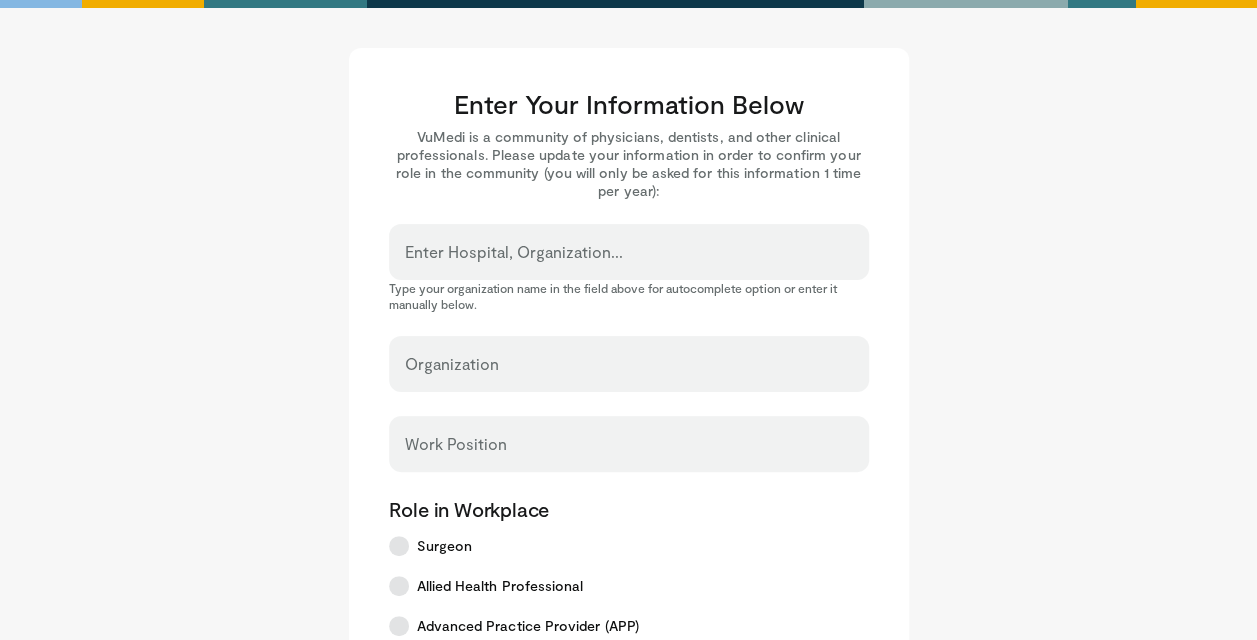 click on "Enter Hospital, Organization..." at bounding box center (629, 261) 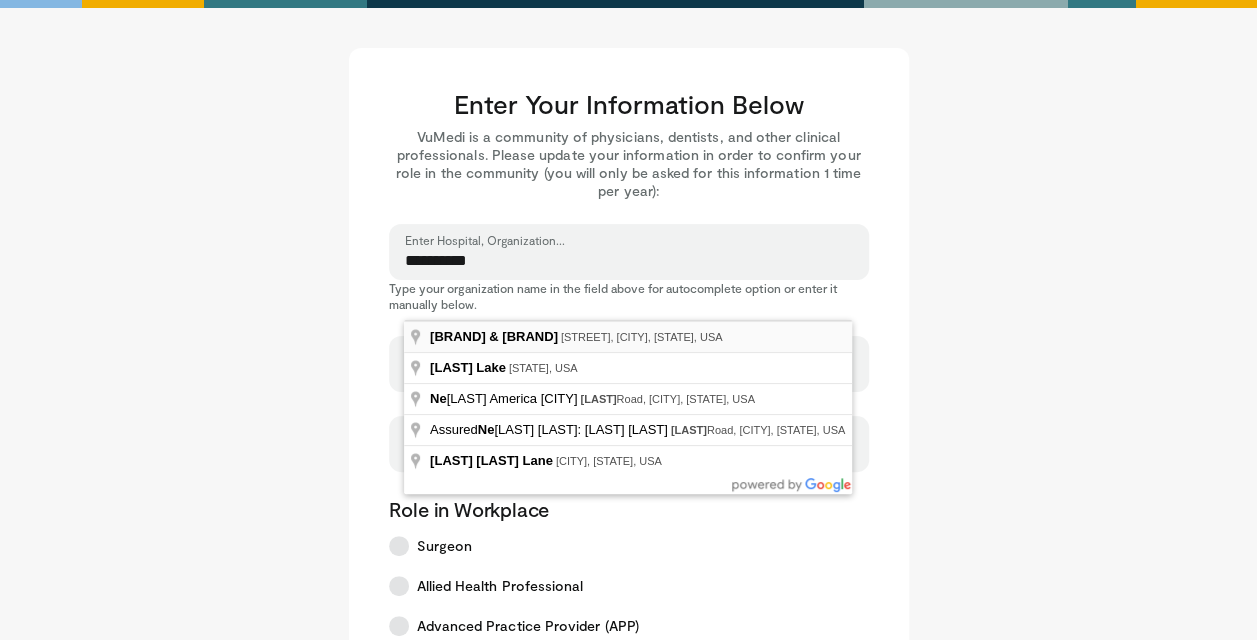 type on "**********" 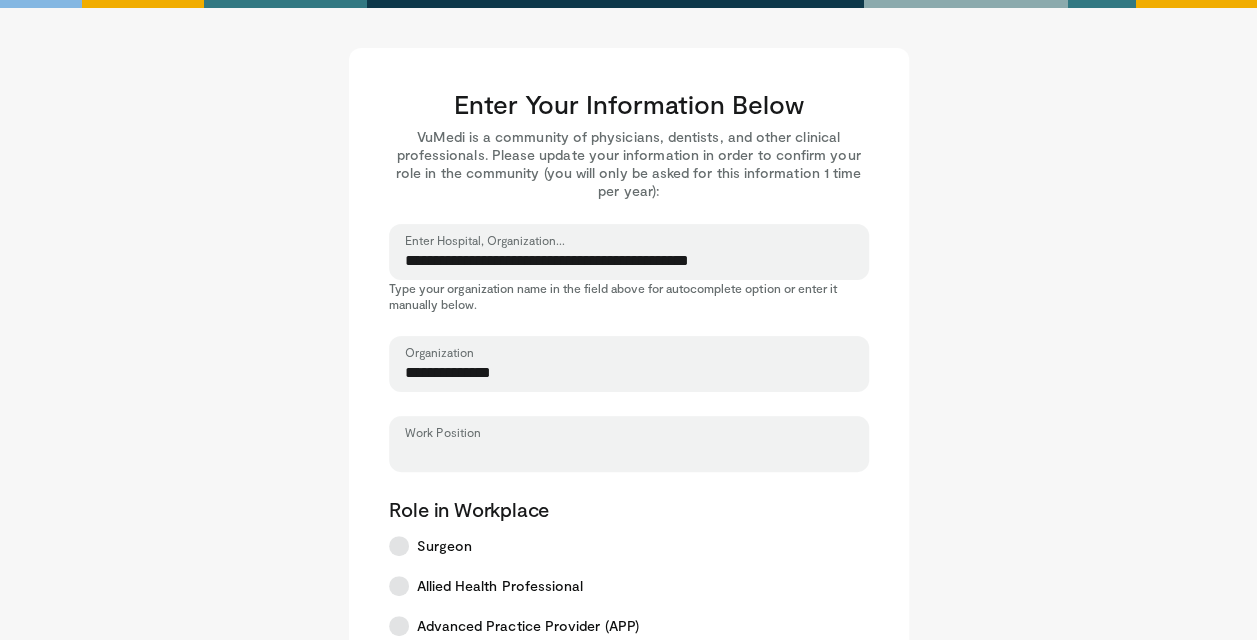 click on "Work Position" at bounding box center [629, 453] 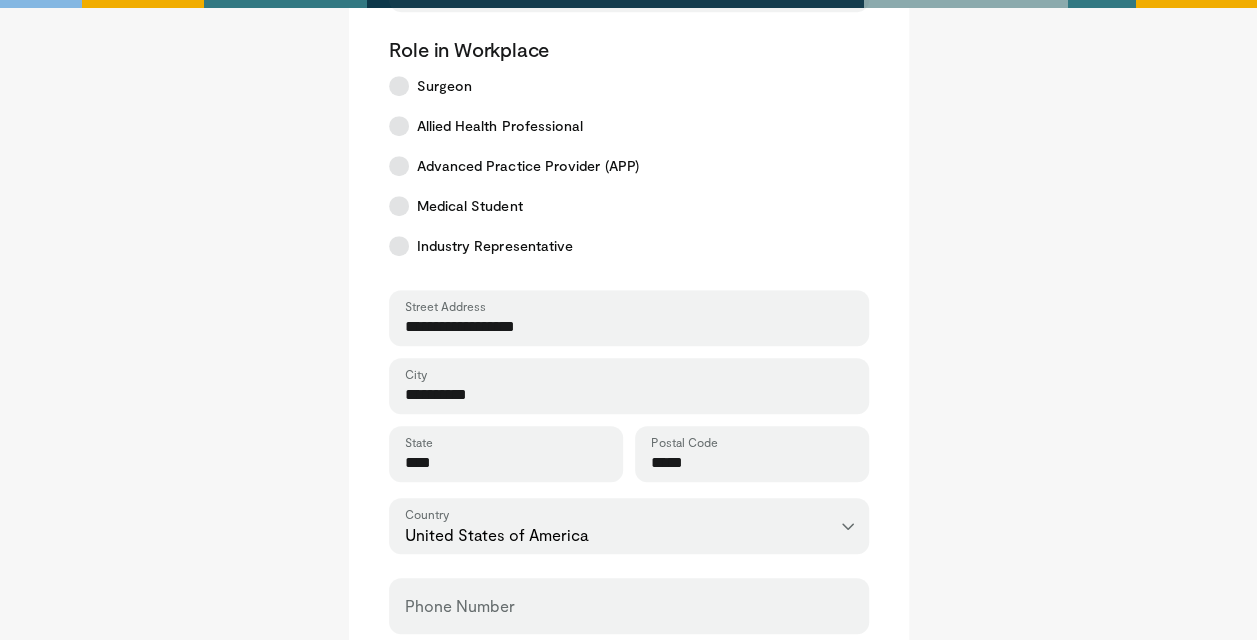 scroll, scrollTop: 523, scrollLeft: 0, axis: vertical 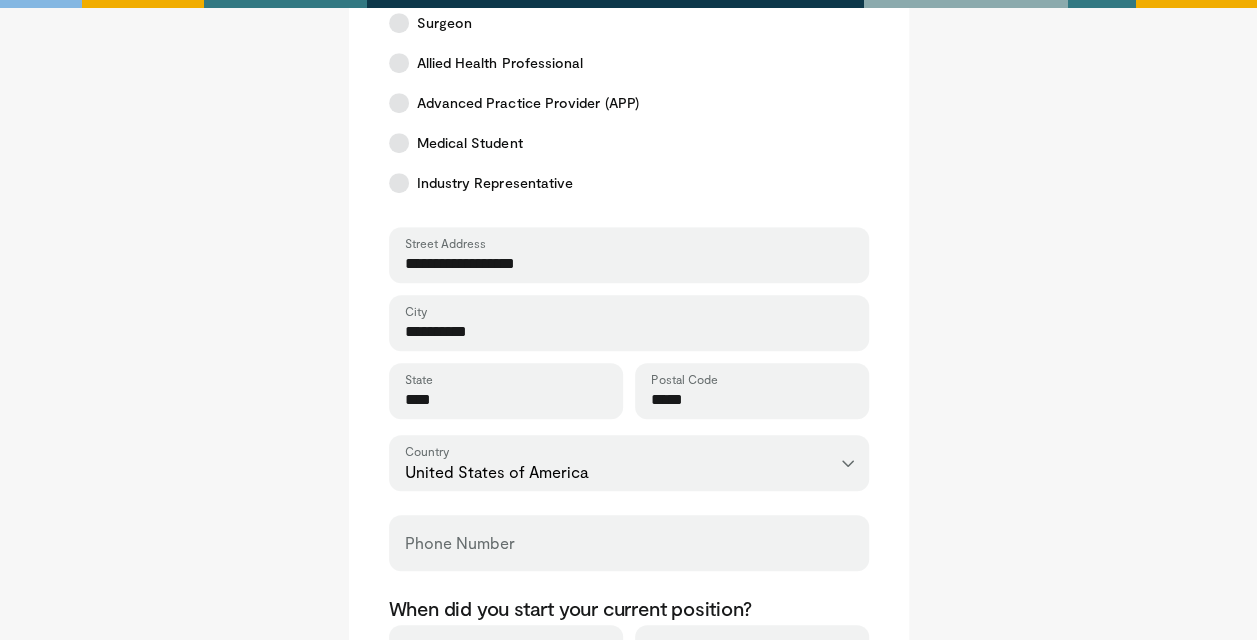type on "**********" 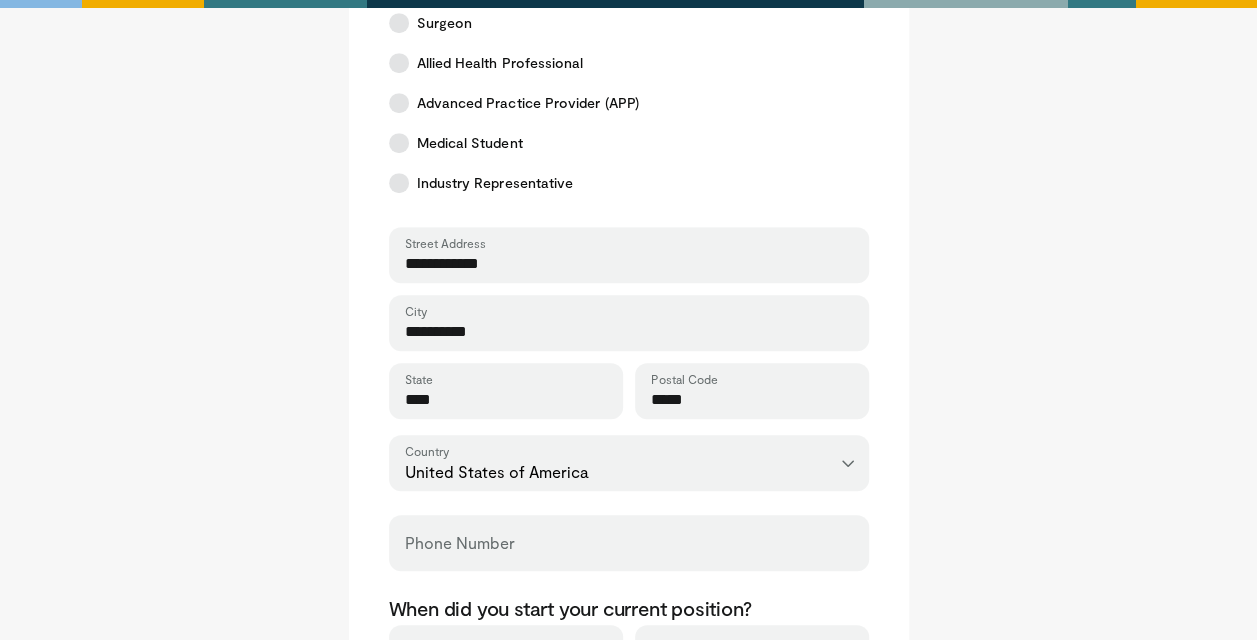 type on "**********" 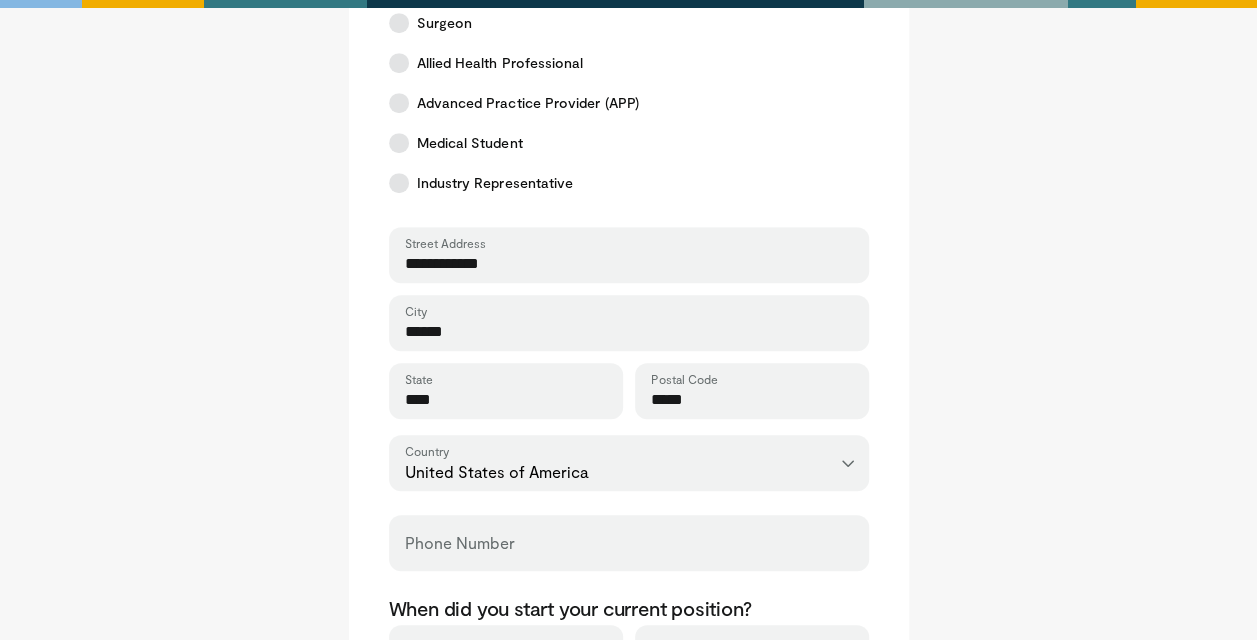 type on "******" 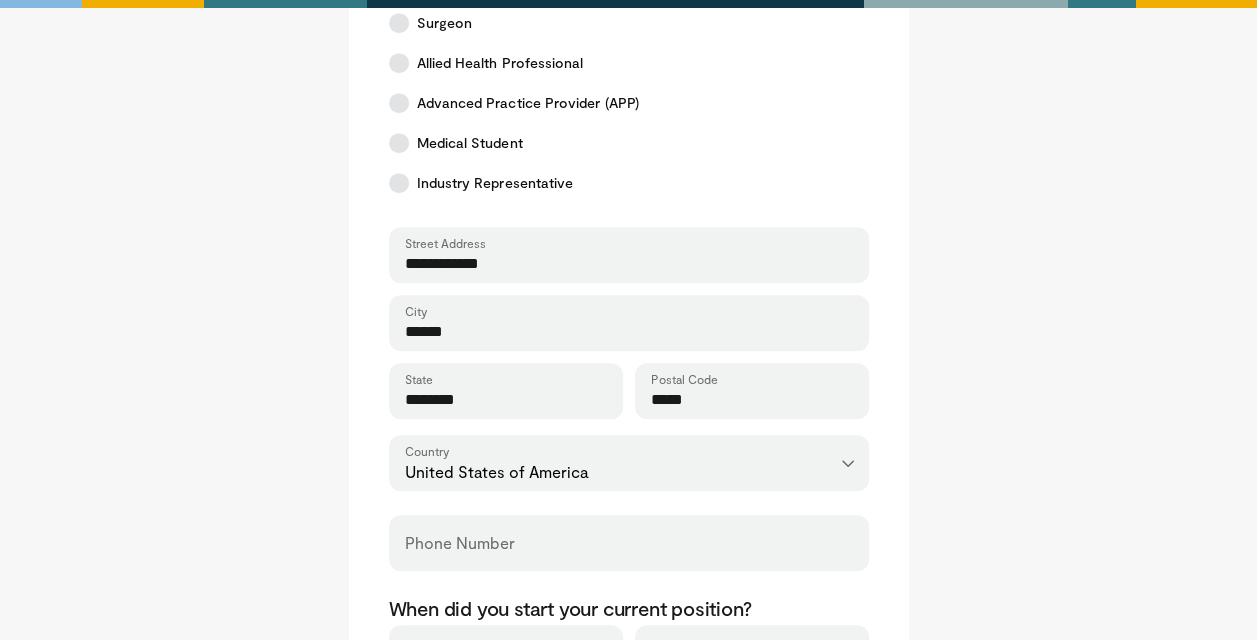type on "********" 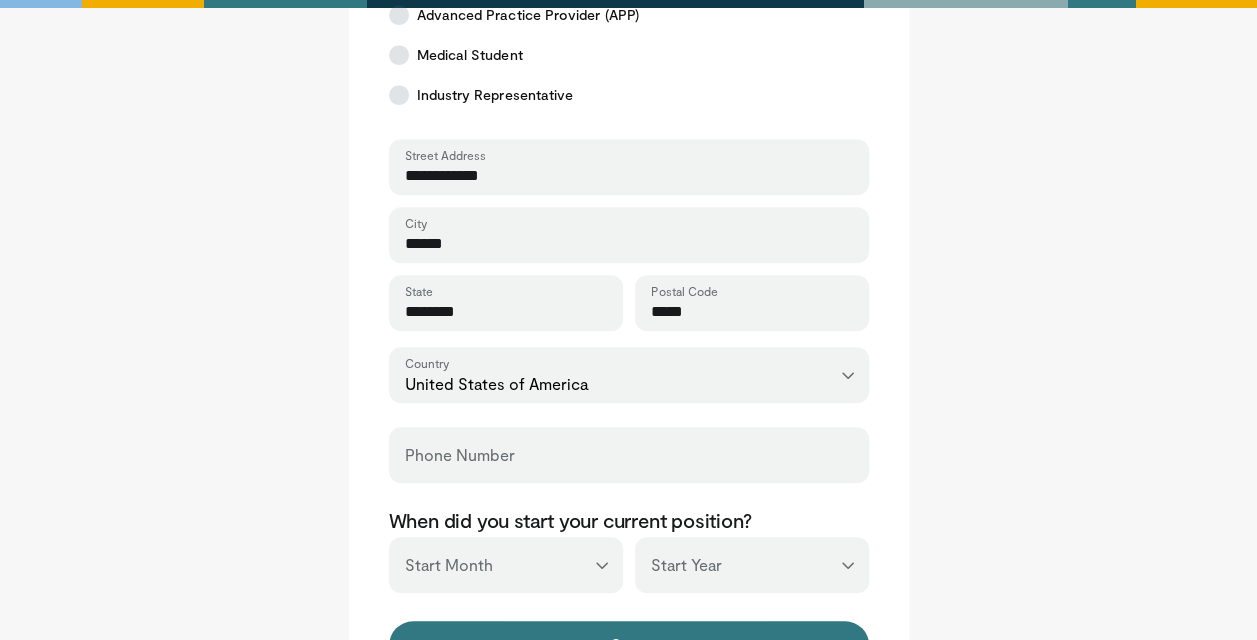 scroll, scrollTop: 613, scrollLeft: 0, axis: vertical 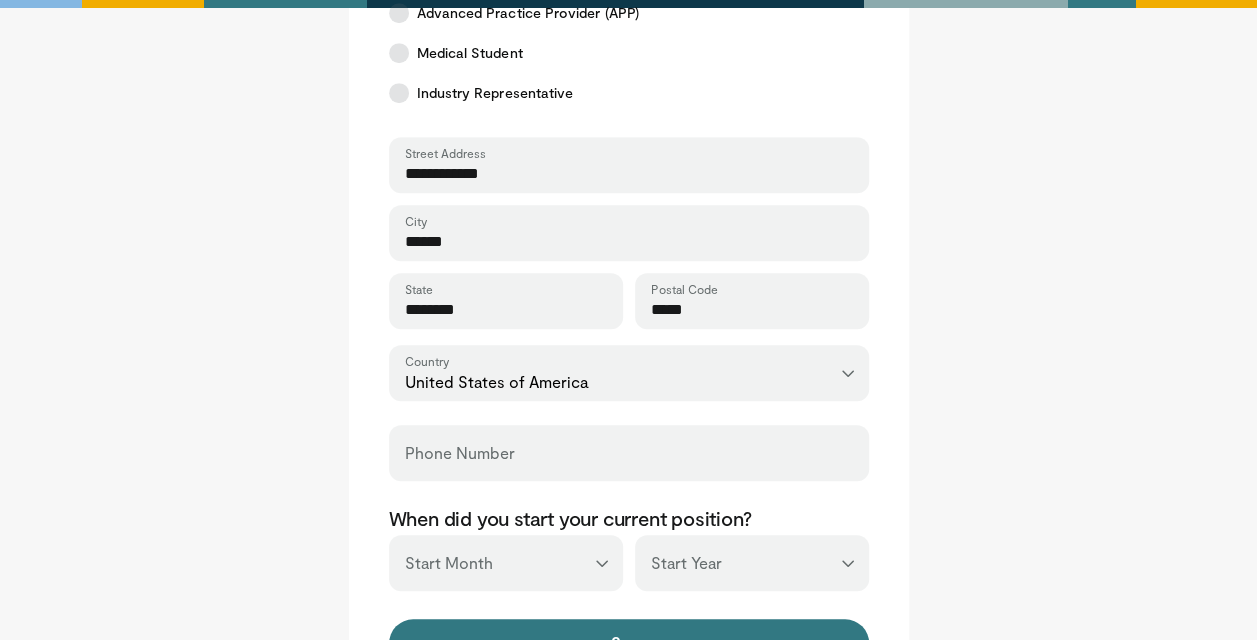 type on "*****" 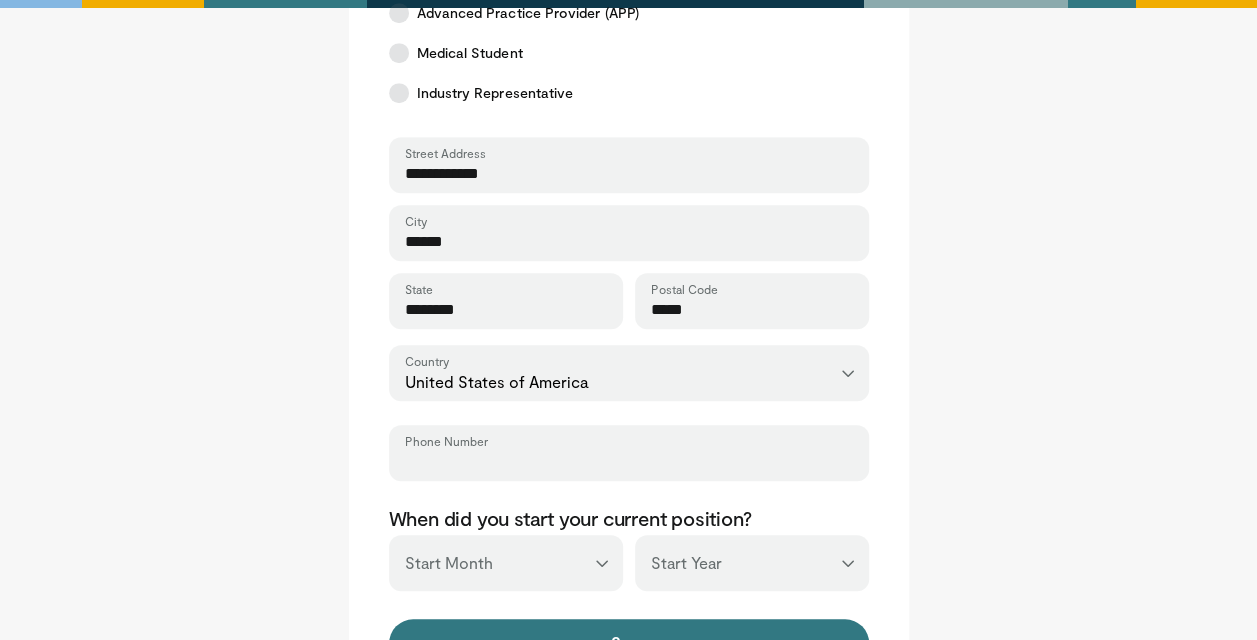 click on "Phone Number" at bounding box center (629, 462) 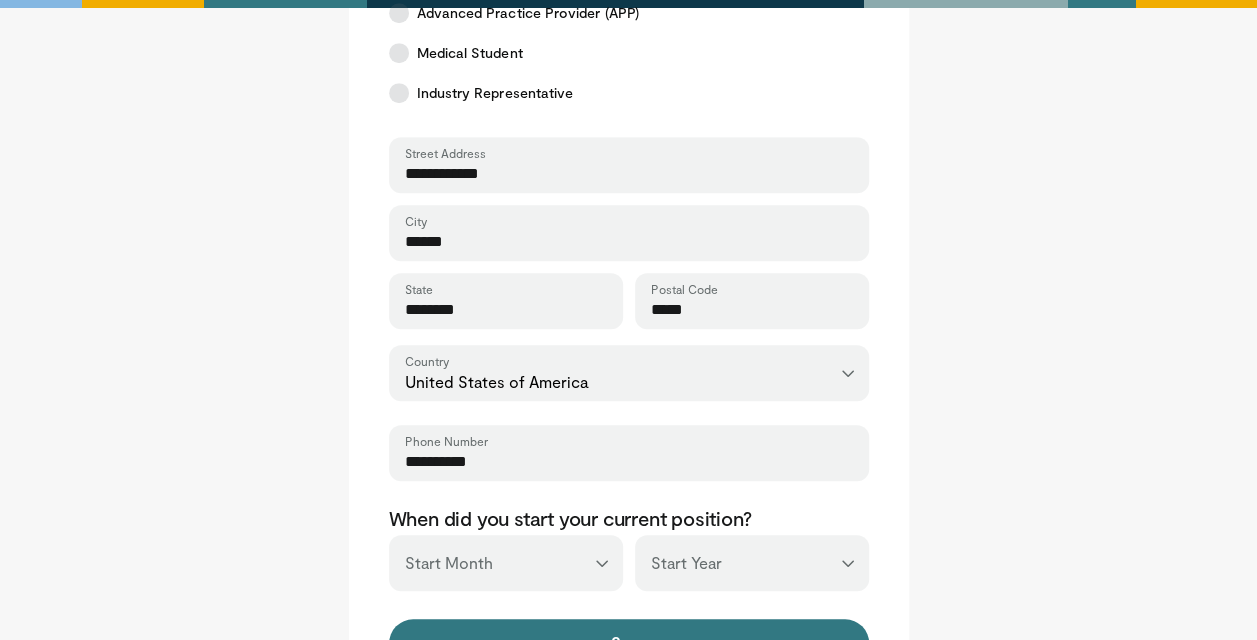 scroll, scrollTop: 719, scrollLeft: 0, axis: vertical 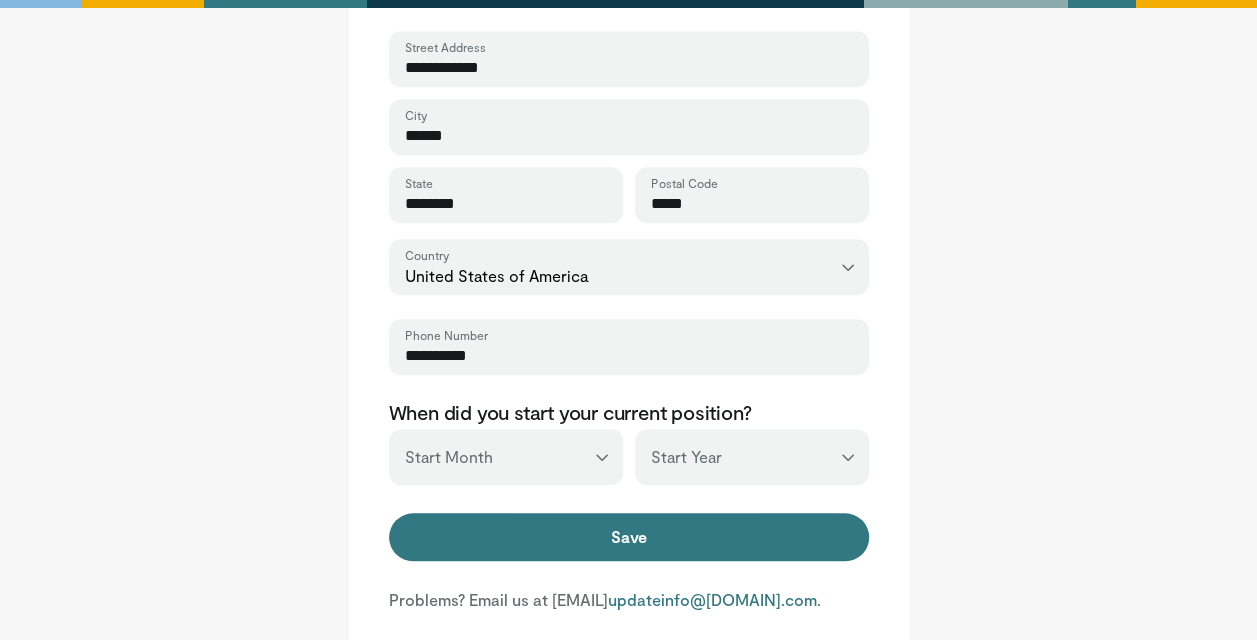 type on "**********" 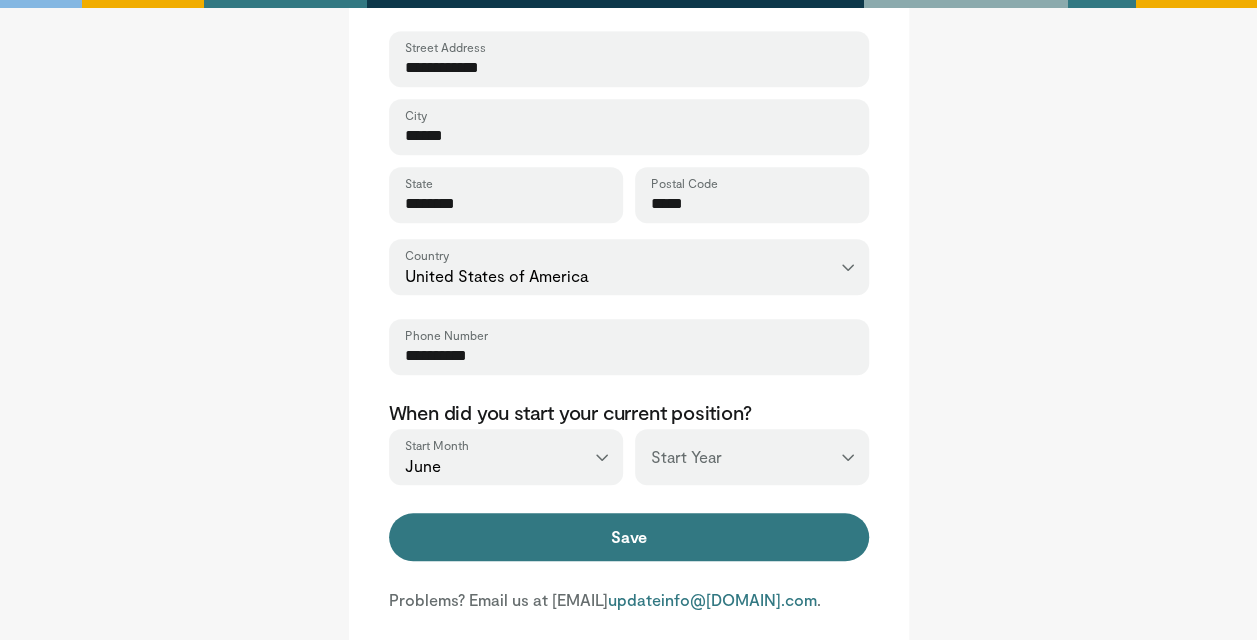 click on "***
****
****
****
****
****
****
****
****
****
****
****
****
****
****
****
****
****
****
****
****
****
****
****
****
****
****
****
****
**** **** **** **** ****" at bounding box center [752, 457] 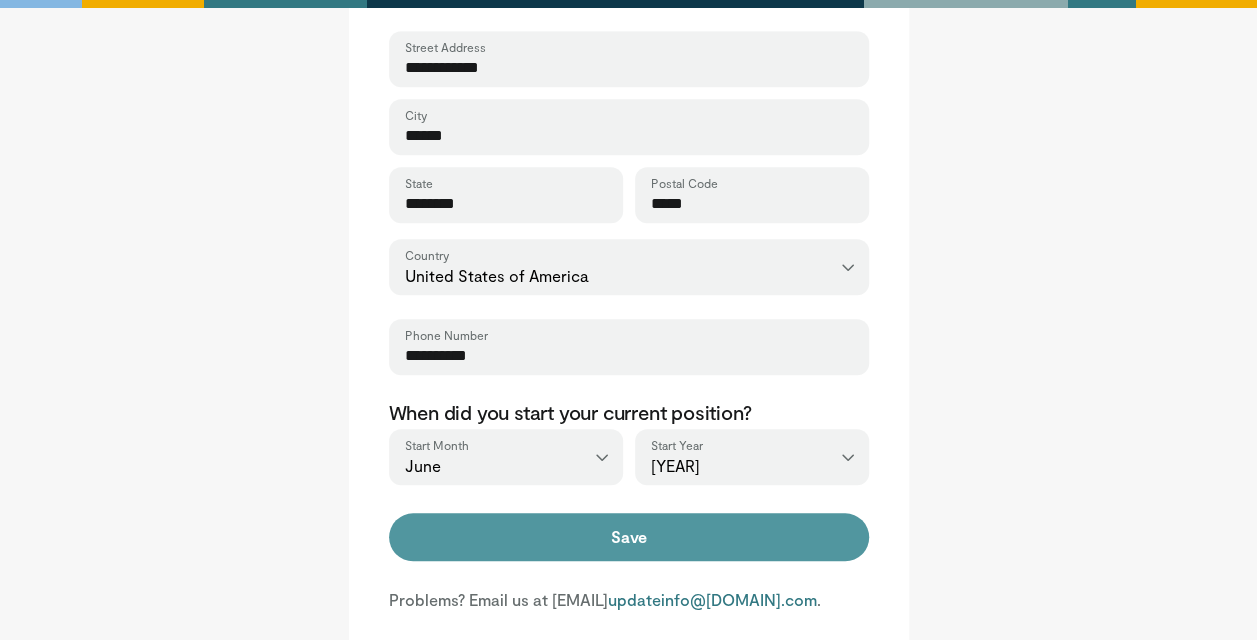 click on "Save" at bounding box center (629, 537) 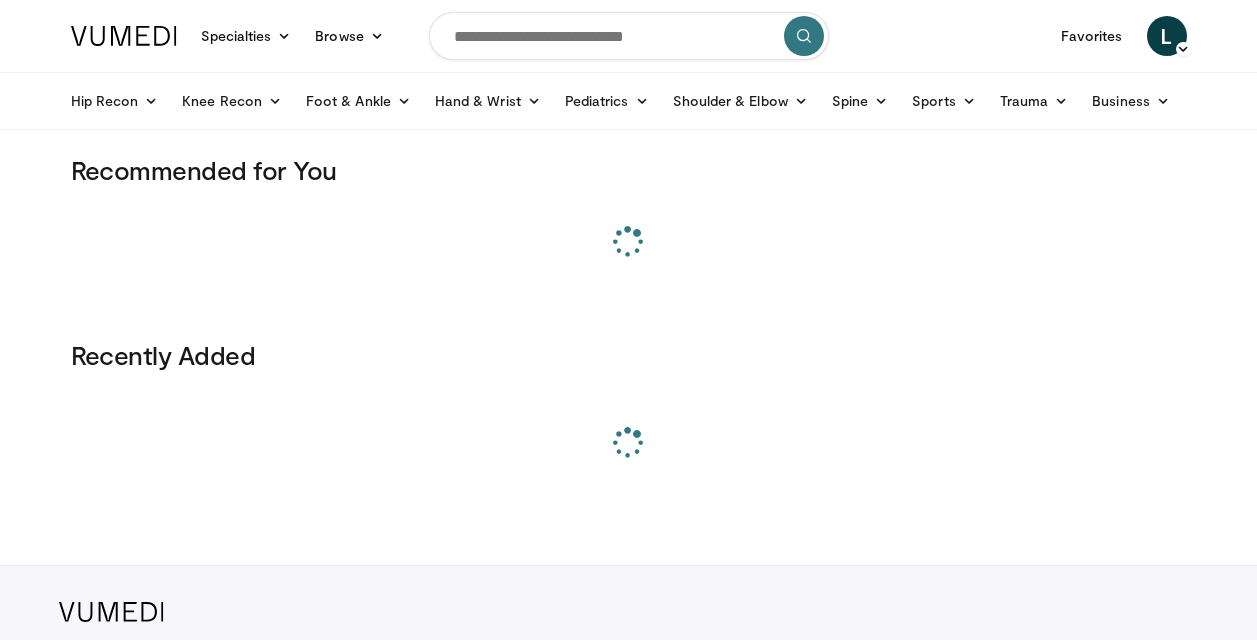 scroll, scrollTop: 0, scrollLeft: 0, axis: both 